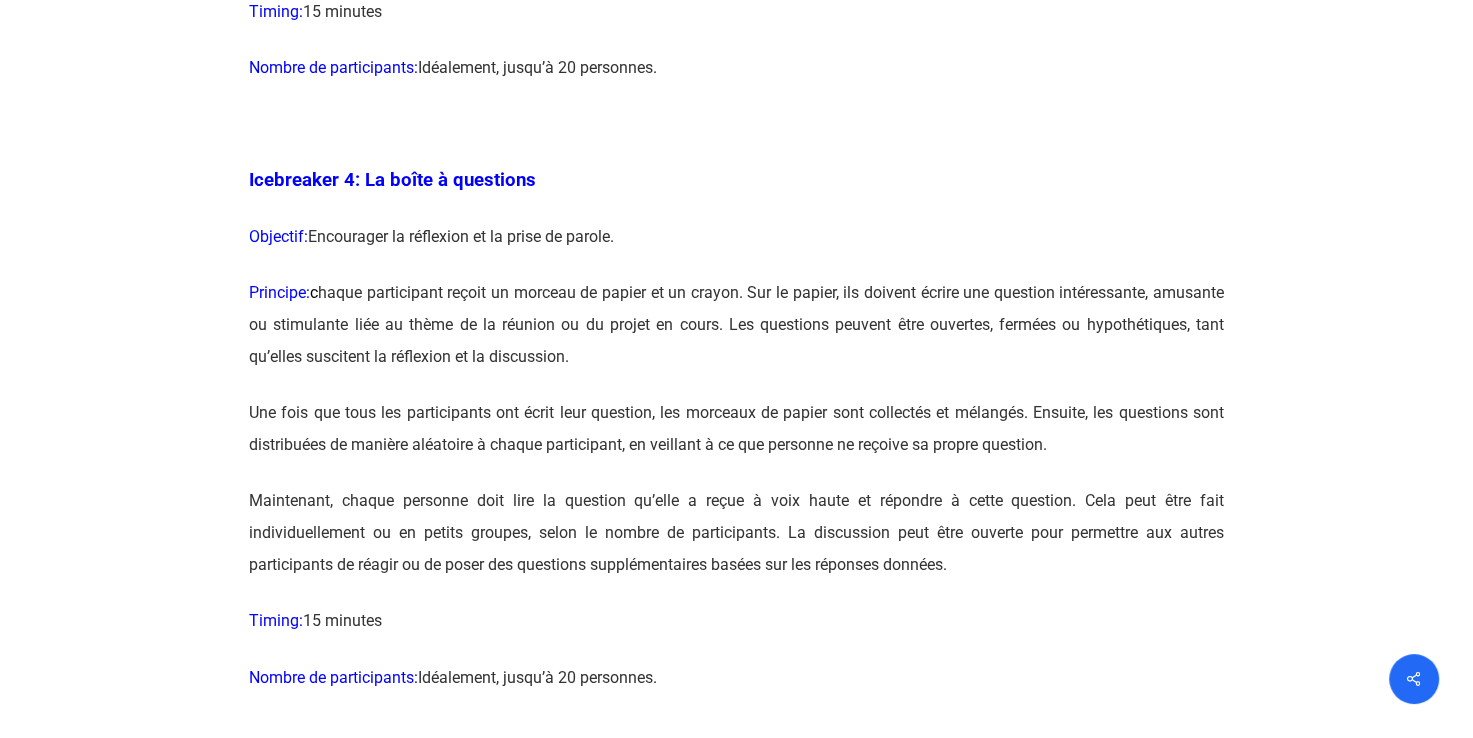 scroll, scrollTop: 3100, scrollLeft: 0, axis: vertical 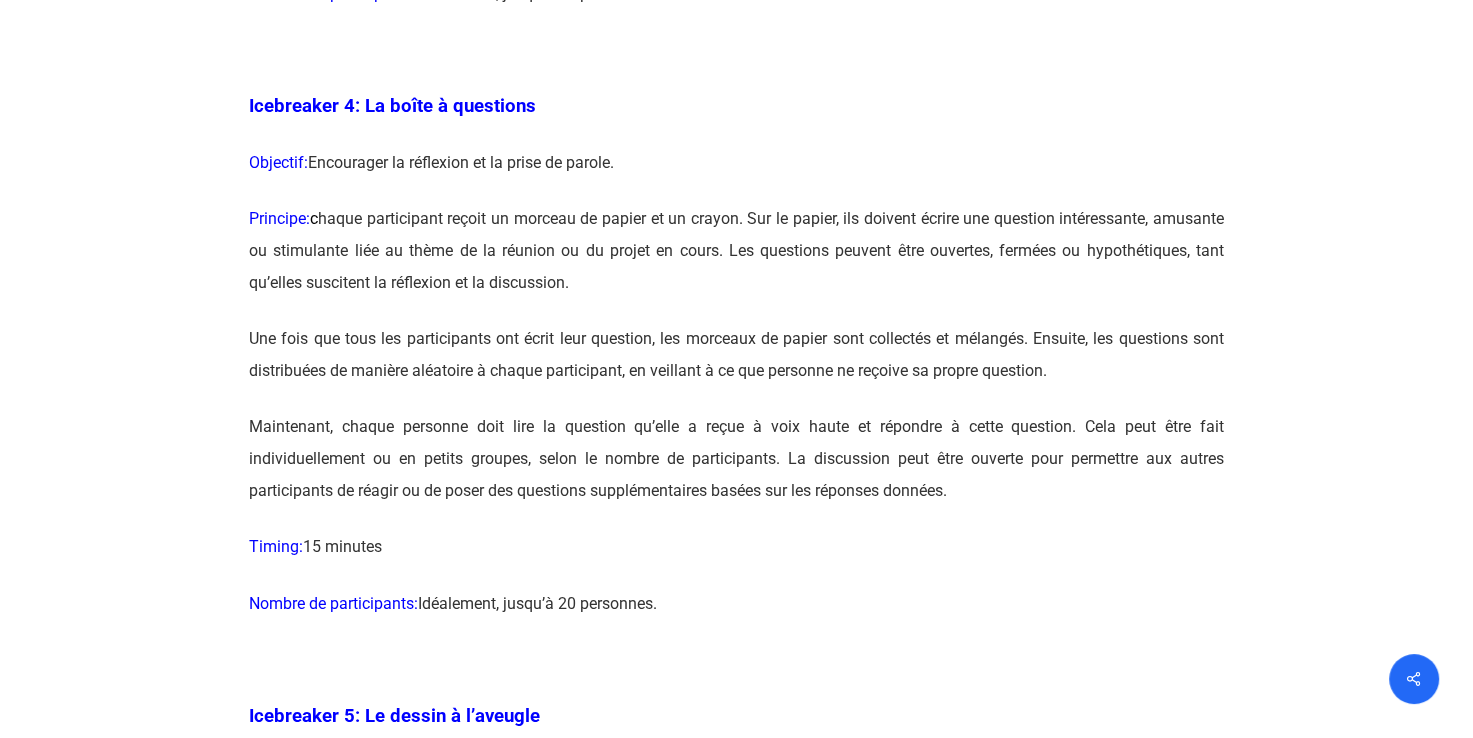 drag, startPoint x: 1453, startPoint y: 426, endPoint x: 986, endPoint y: 354, distance: 472.51773 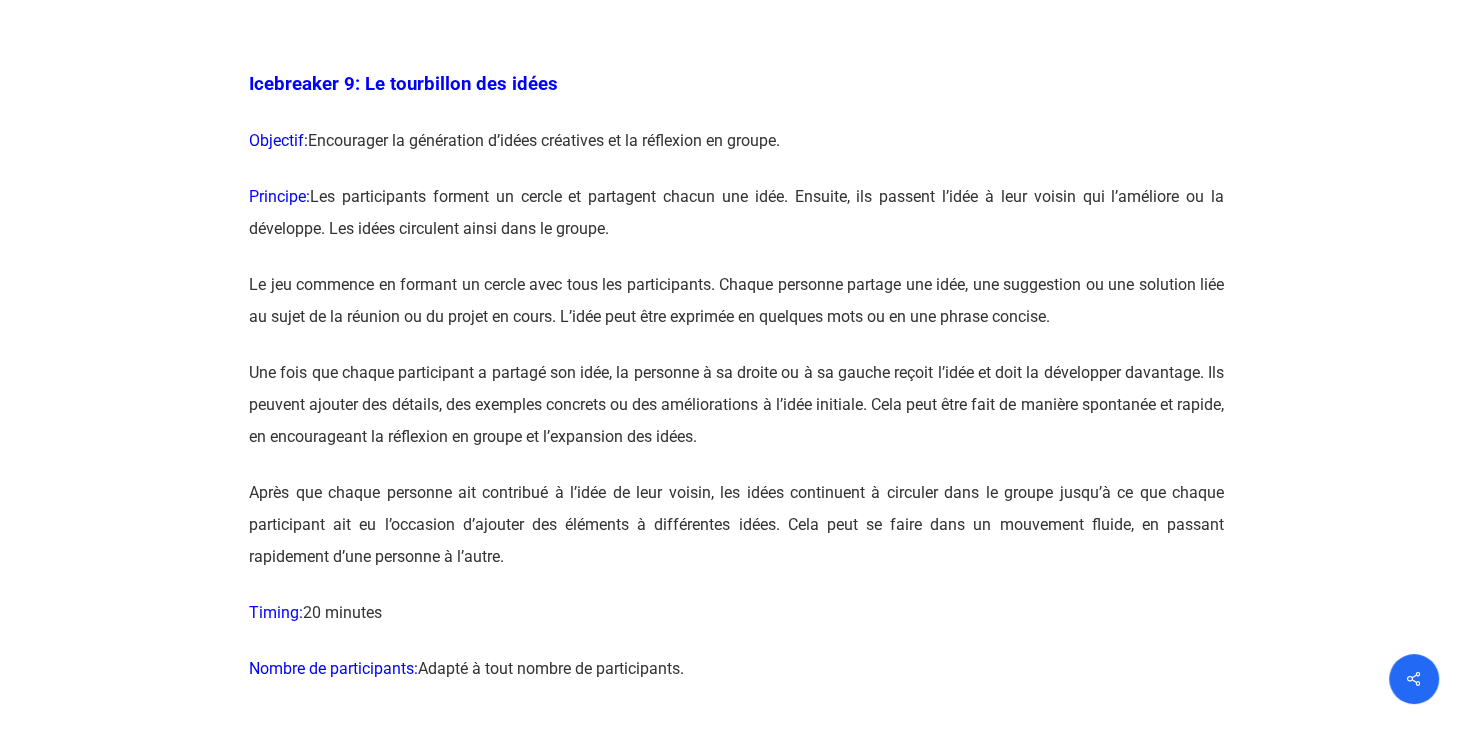 scroll, scrollTop: 6600, scrollLeft: 0, axis: vertical 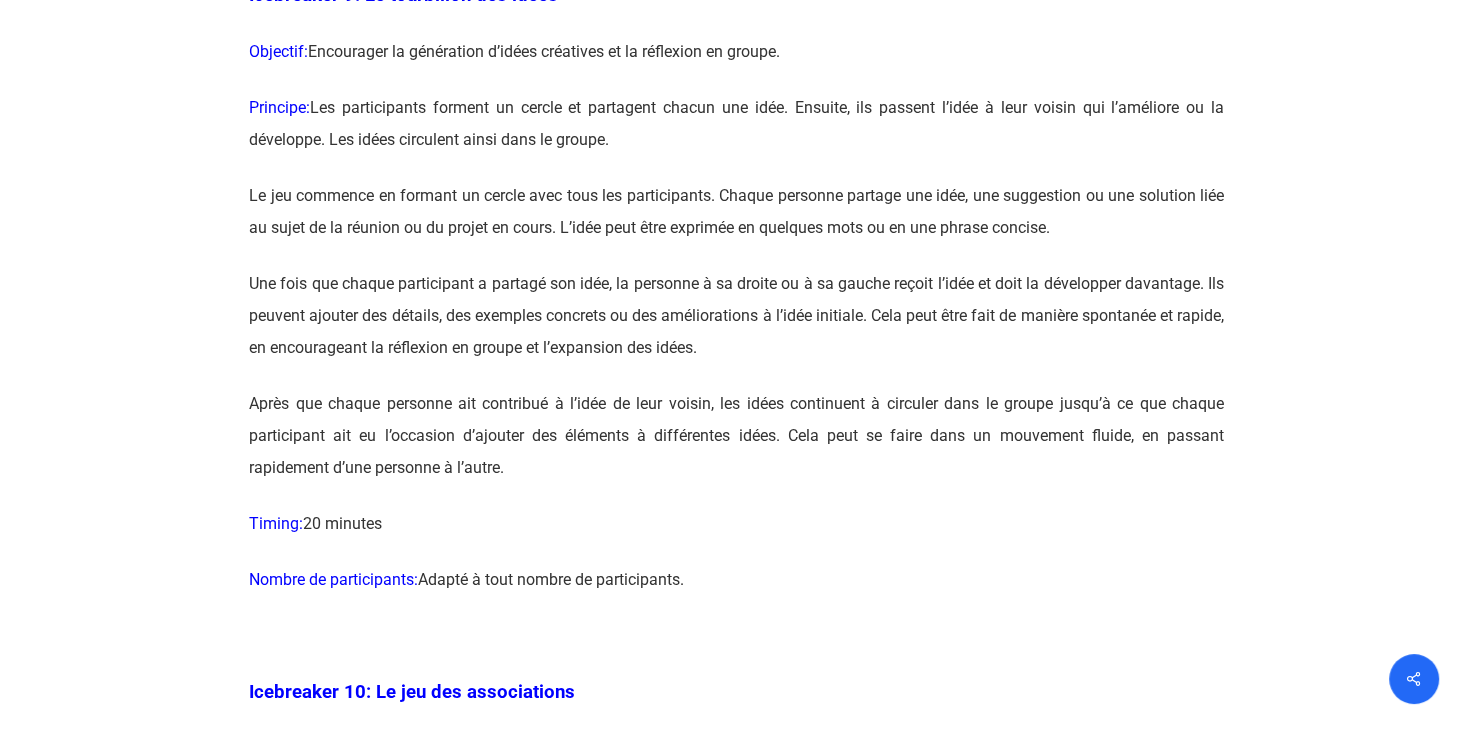click on "Une fois que chaque participant a partagé son idée, la personne à sa droite ou à sa gauche reçoit l’idée et doit la développer davantage. Ils peuvent ajouter des détails, des exemples concrets ou des améliorations à l’idée initiale. Cela peut être fait de manière spontanée et rapide, en encourageant la réflexion en groupe et l’expansion des idées." at bounding box center [736, 328] 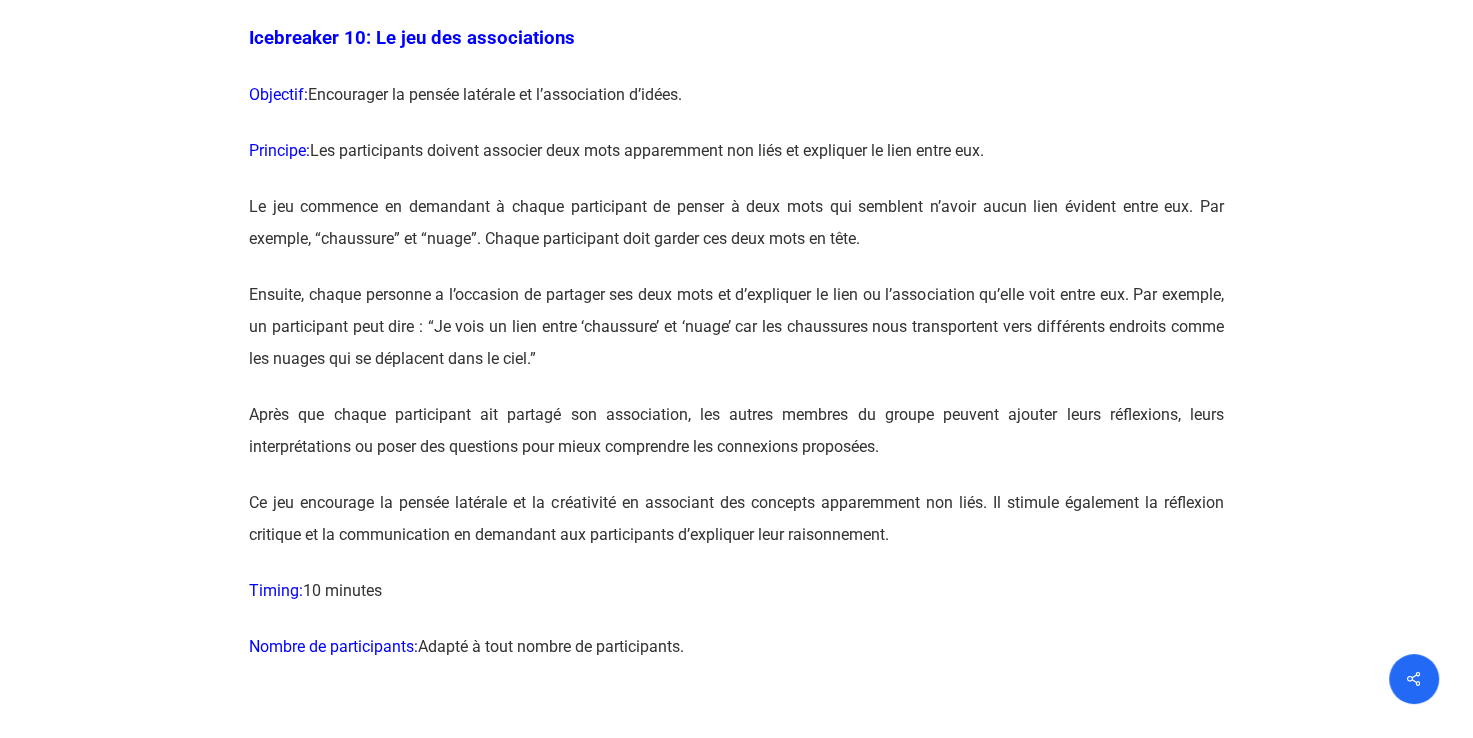 scroll, scrollTop: 7300, scrollLeft: 0, axis: vertical 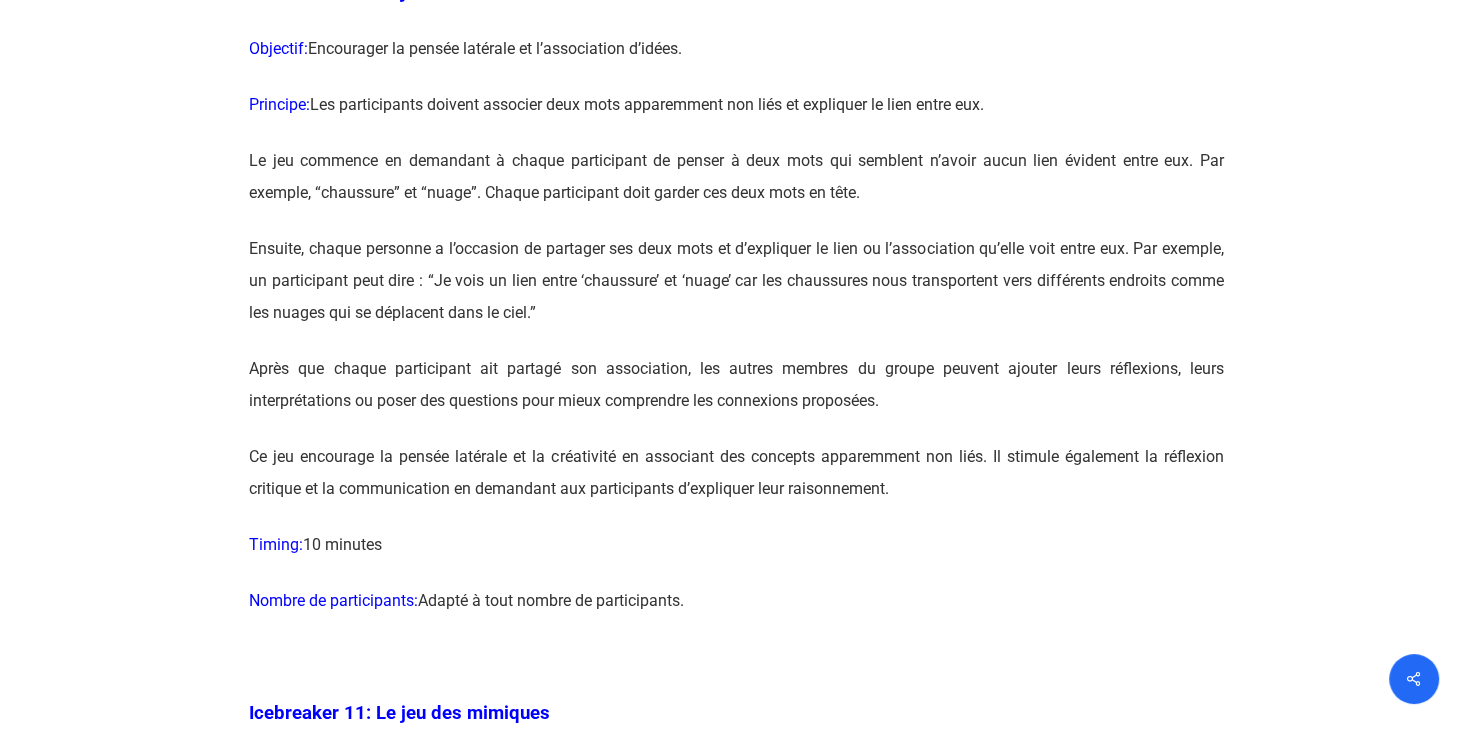 drag, startPoint x: 244, startPoint y: 48, endPoint x: 708, endPoint y: 656, distance: 764.8268 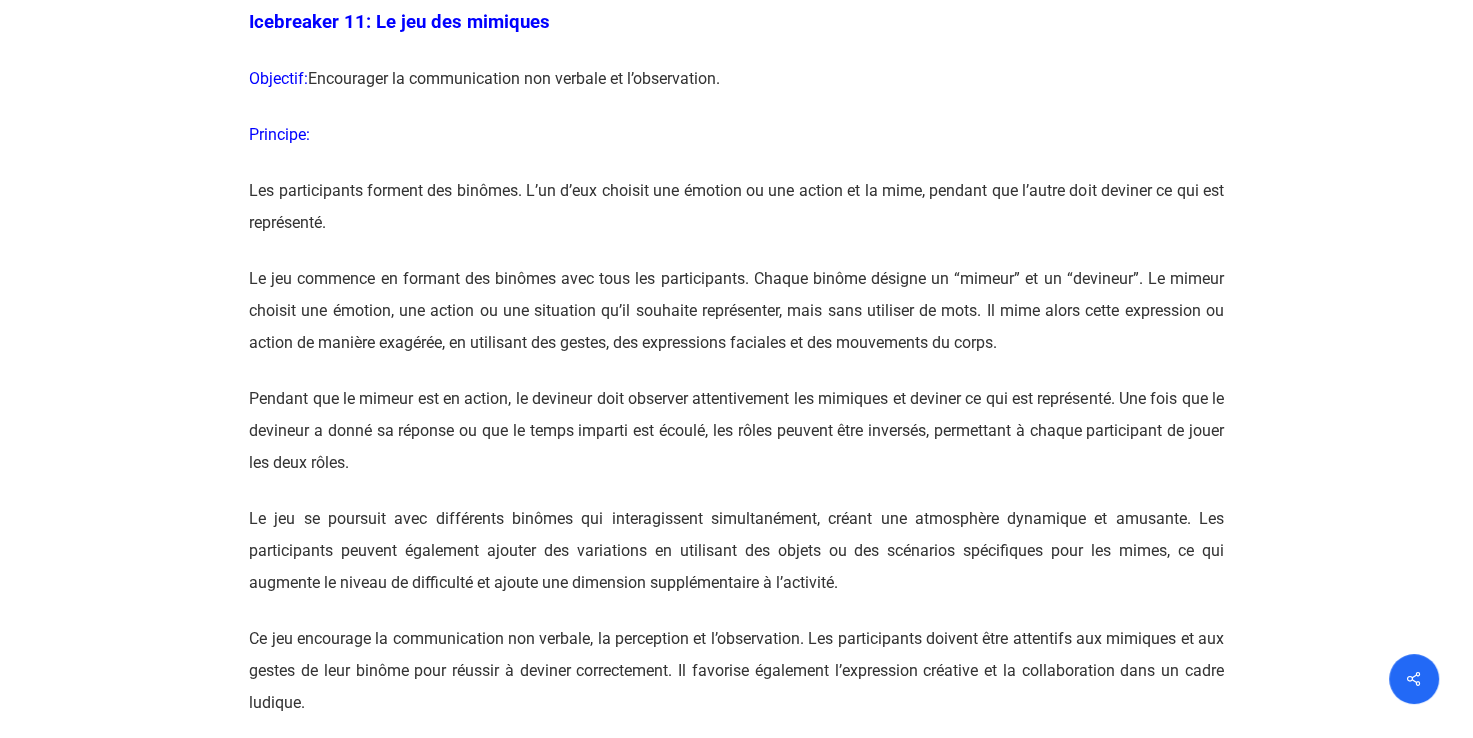 scroll, scrollTop: 8000, scrollLeft: 0, axis: vertical 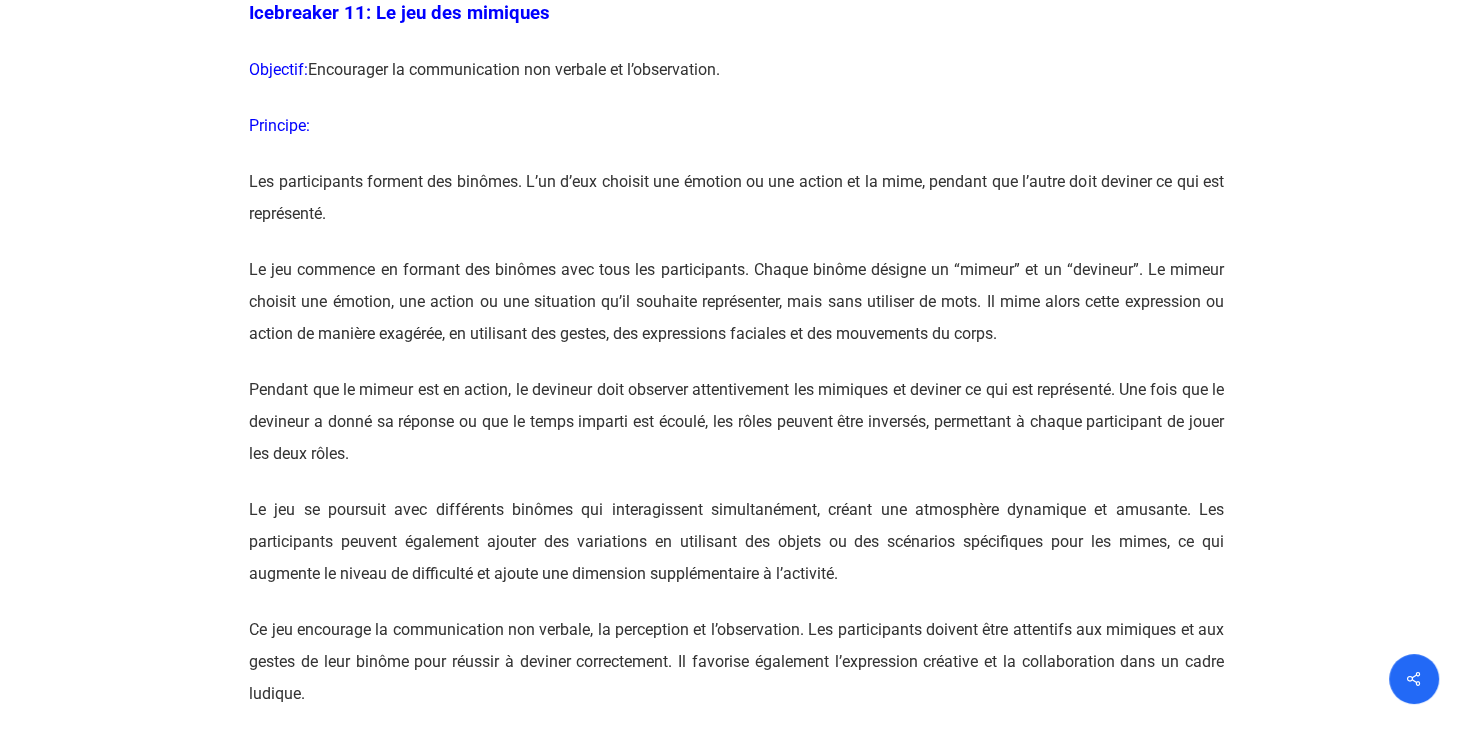 click at bounding box center [737, 3287] 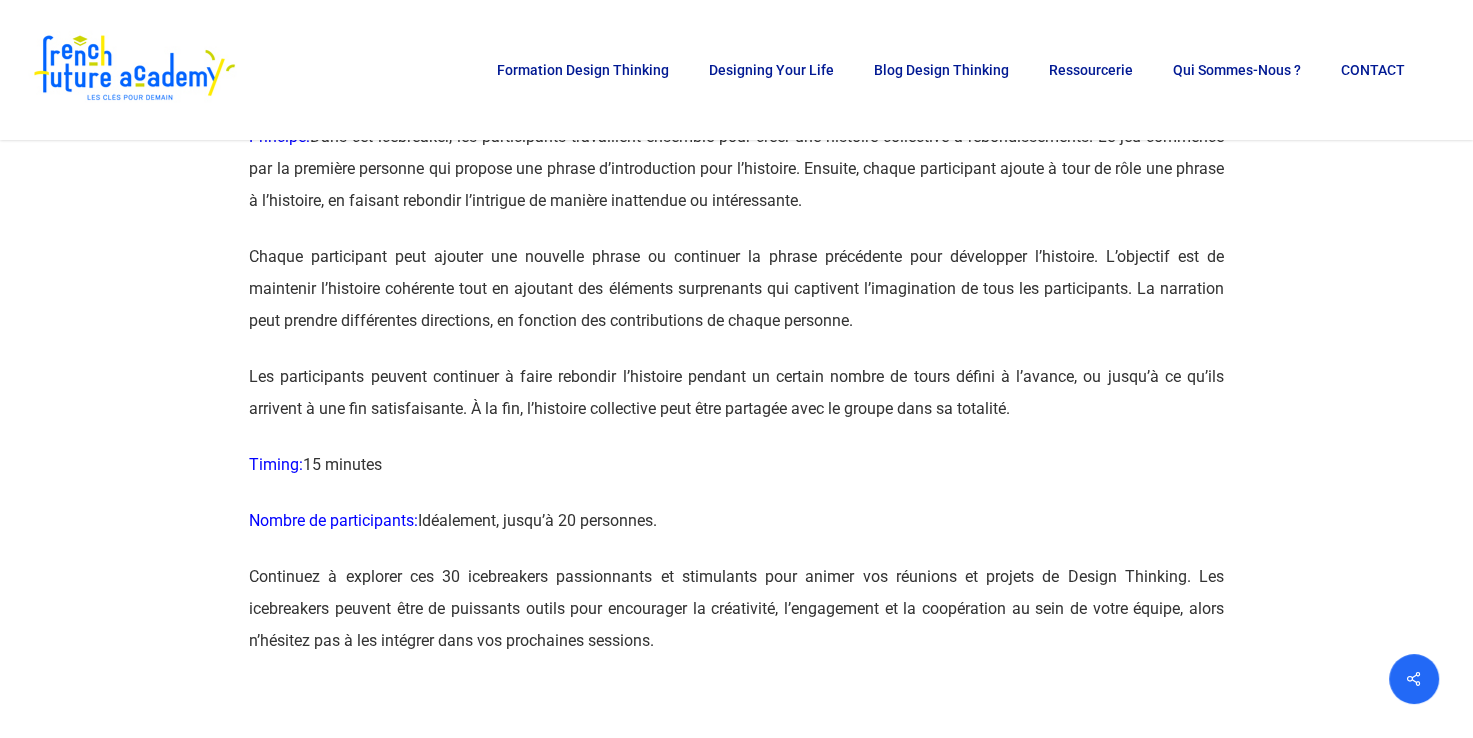 scroll, scrollTop: 20000, scrollLeft: 0, axis: vertical 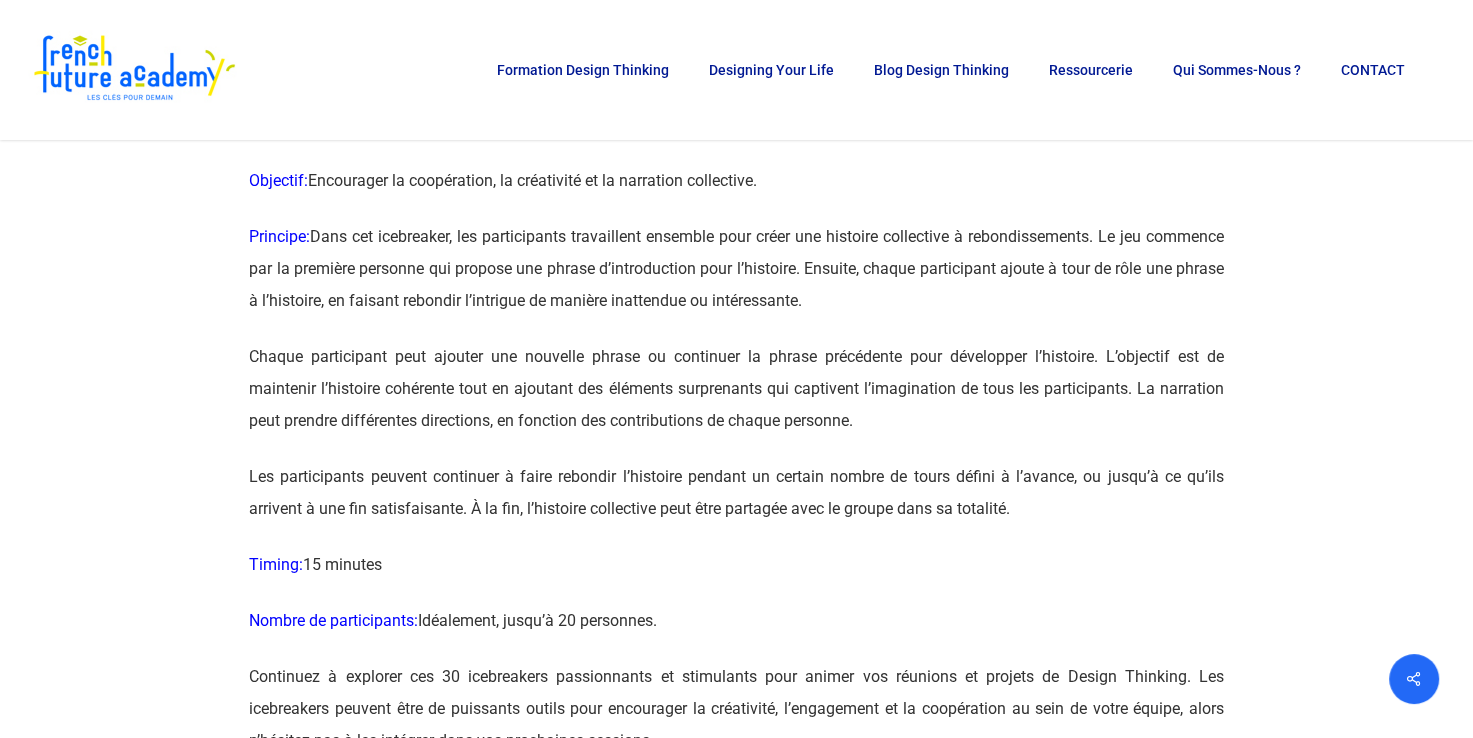 drag, startPoint x: 252, startPoint y: 217, endPoint x: 678, endPoint y: 710, distance: 651.55585 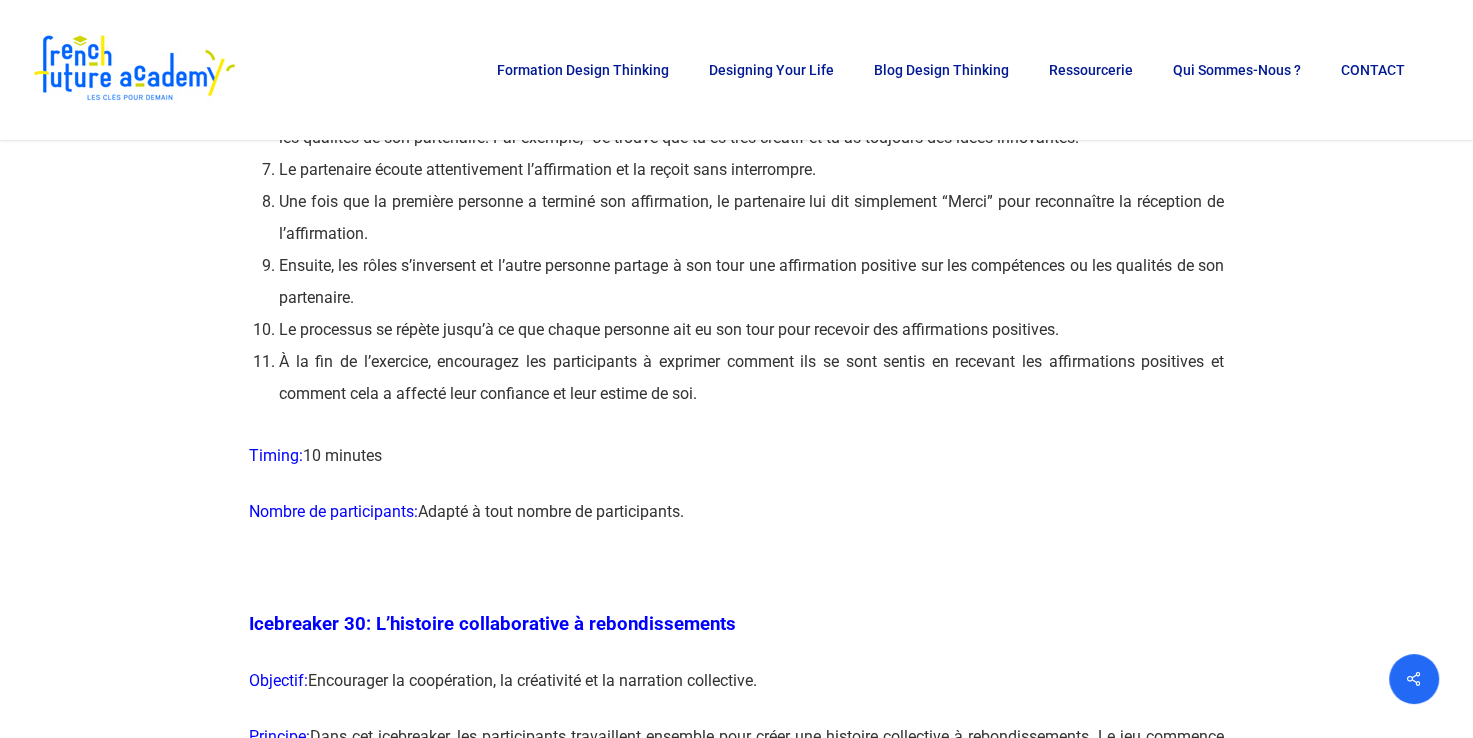 drag, startPoint x: 809, startPoint y: 412, endPoint x: 803, endPoint y: 374, distance: 38.470768 